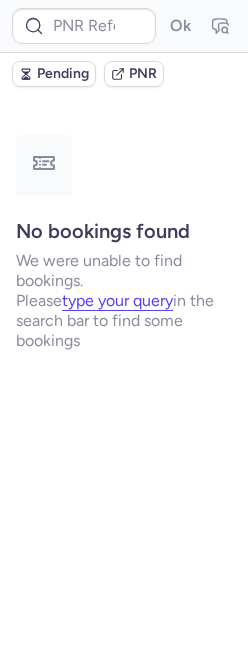 scroll, scrollTop: 0, scrollLeft: 0, axis: both 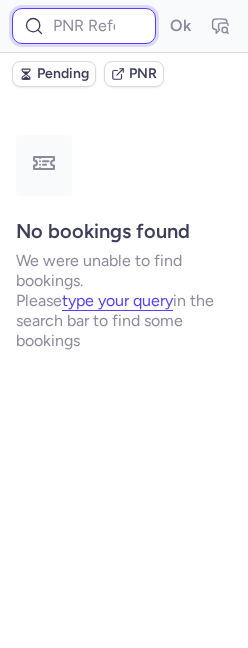 click at bounding box center (84, 26) 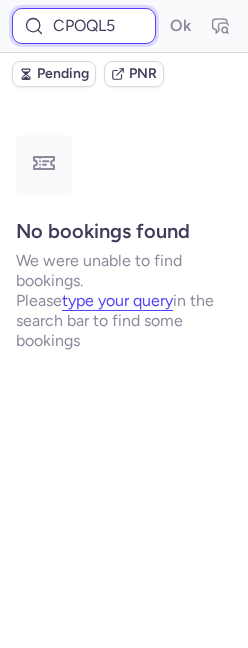 scroll, scrollTop: 0, scrollLeft: 1, axis: horizontal 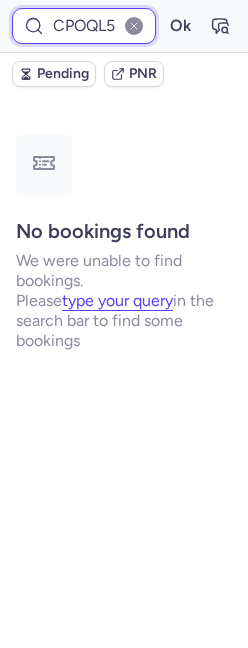 click on "Ok" at bounding box center (180, 26) 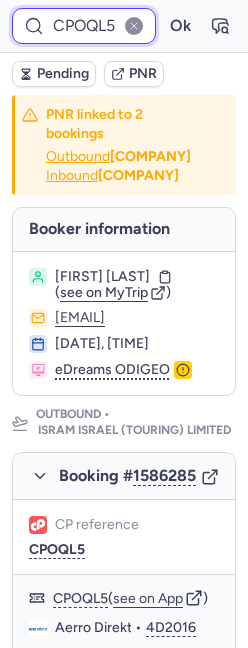 scroll, scrollTop: 0, scrollLeft: 0, axis: both 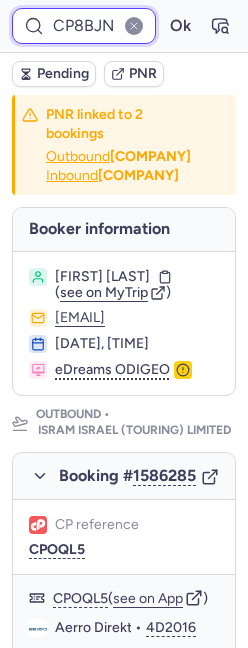 click on "Ok" at bounding box center [180, 26] 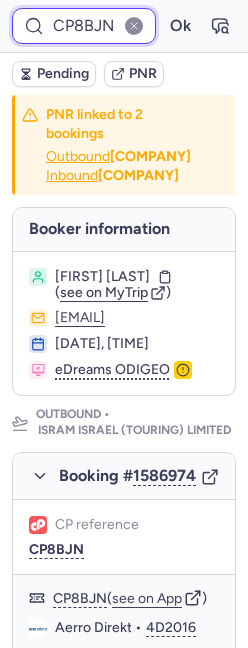 click on "CP8BJN" at bounding box center [84, 26] 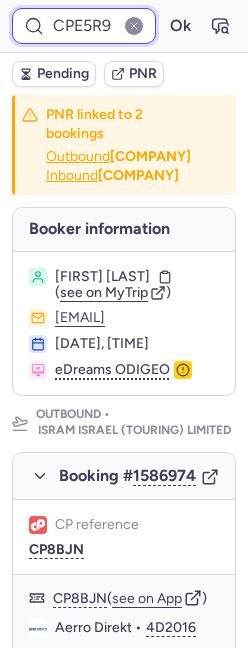 click on "Ok" at bounding box center [180, 26] 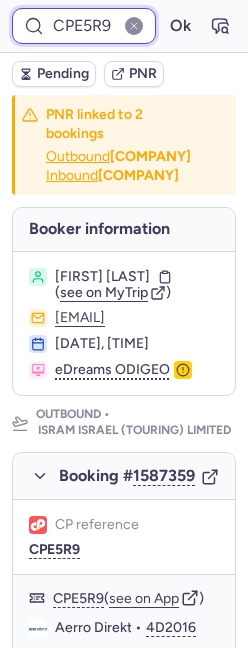 click on "CPE5R9" at bounding box center (84, 26) 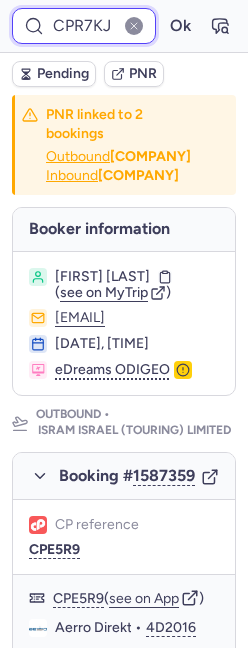 click on "Ok" at bounding box center (180, 26) 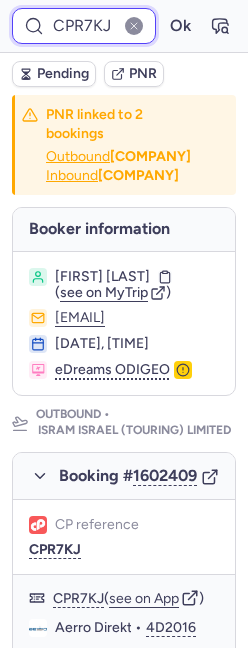 click on "CPR7KJ" at bounding box center (84, 26) 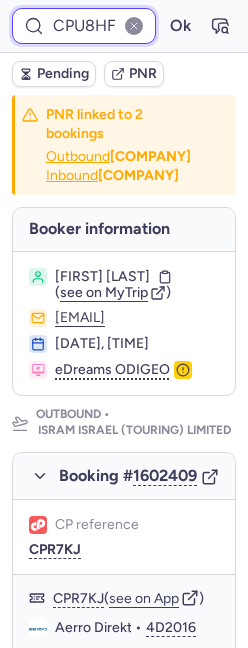 scroll, scrollTop: 0, scrollLeft: 0, axis: both 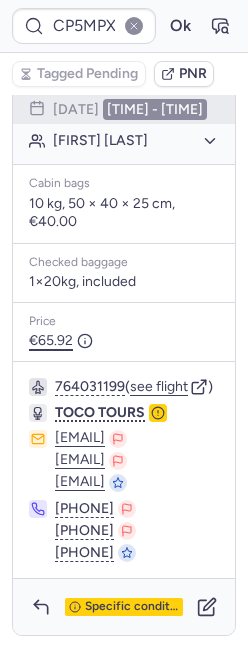 type on "CPNY2X" 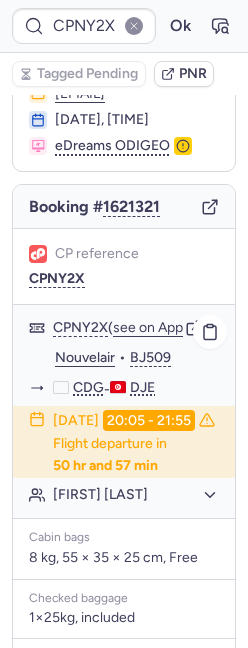 scroll, scrollTop: 92, scrollLeft: 0, axis: vertical 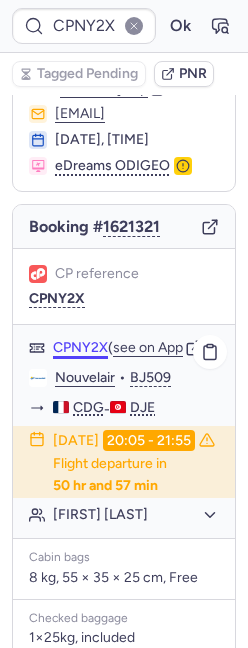 click on "CPNY2X" 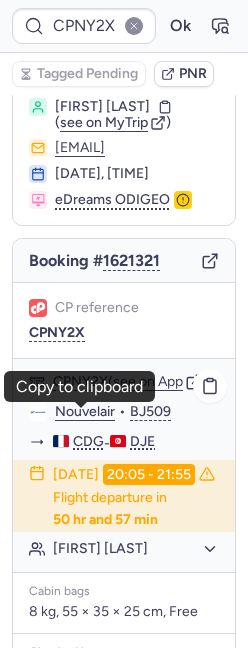 scroll, scrollTop: 38, scrollLeft: 0, axis: vertical 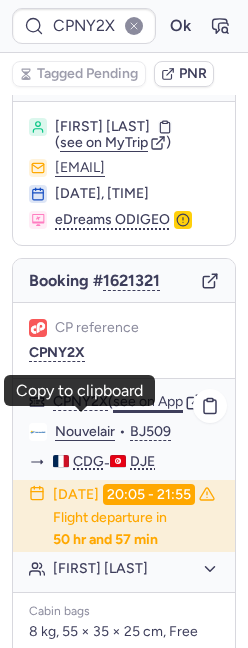 click on "see on App" 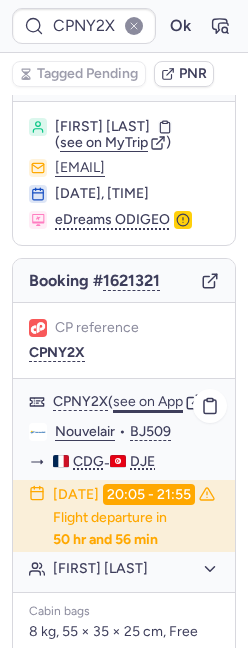 click on "see on App" 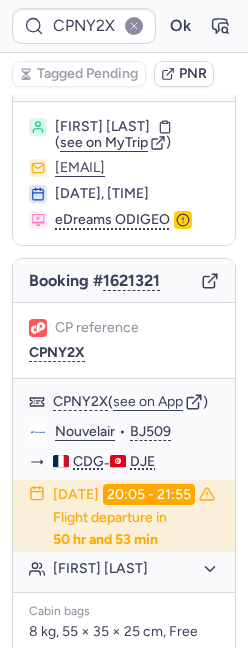 type 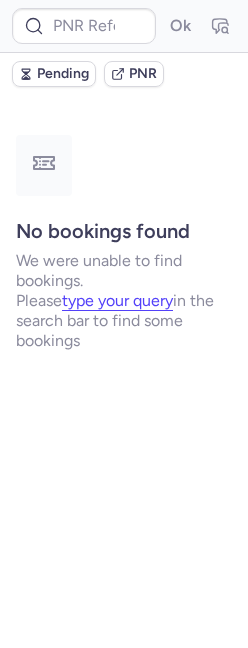 scroll, scrollTop: 0, scrollLeft: 0, axis: both 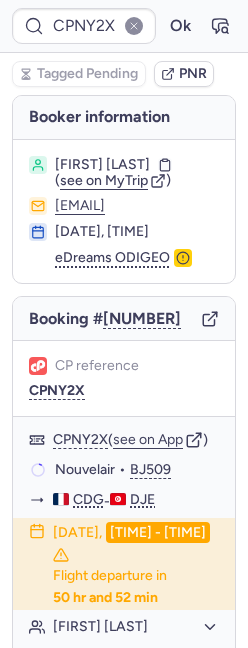 type on "CPAGTV" 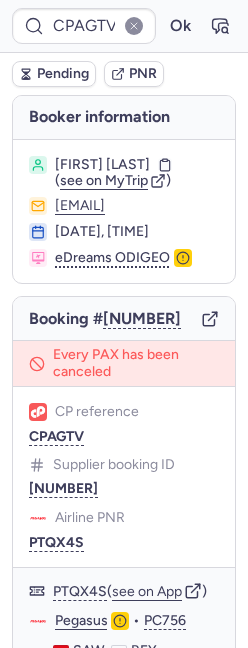 type 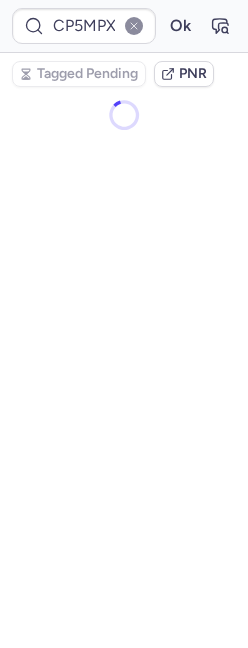 scroll, scrollTop: 0, scrollLeft: 0, axis: both 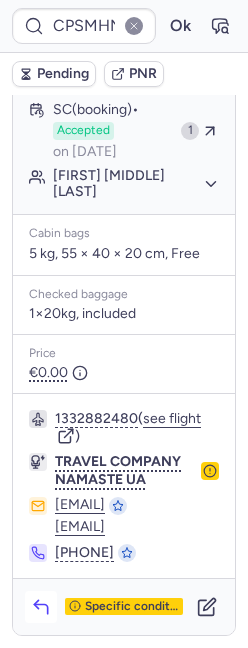 click 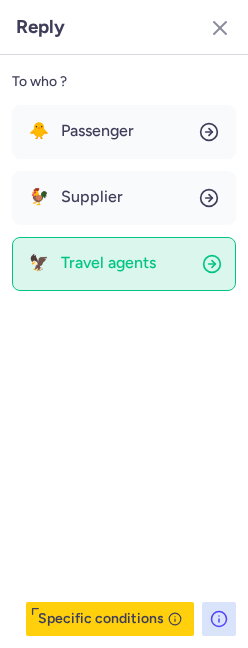 click on "🦅 Travel agents" 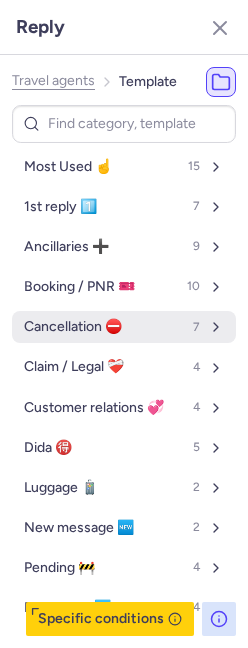 click on "Cancellation ⛔️ 7" at bounding box center [124, 327] 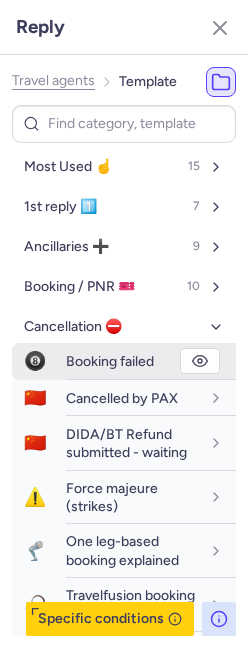 click on "Booking failed" at bounding box center [110, 361] 